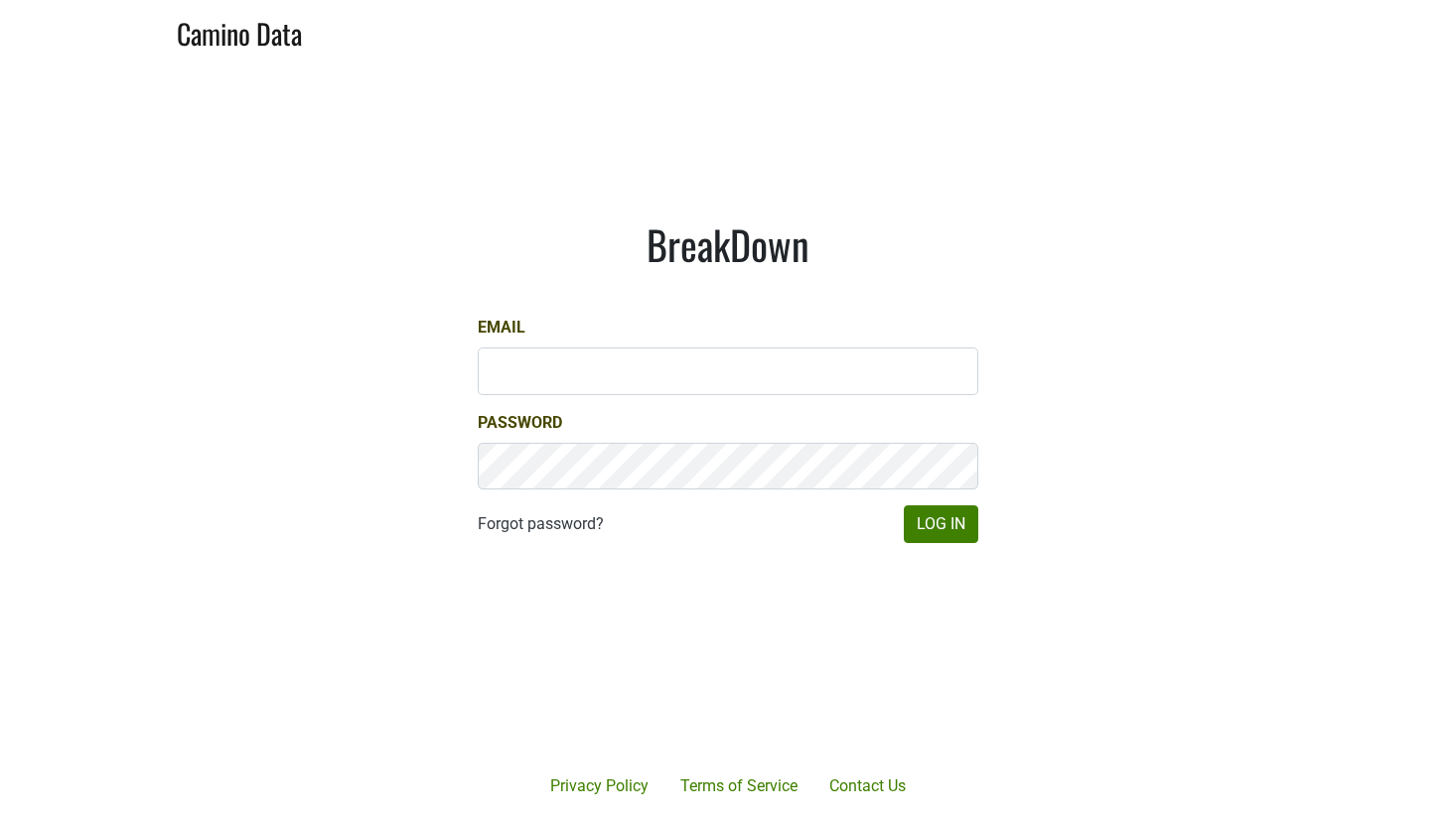 scroll, scrollTop: 0, scrollLeft: 0, axis: both 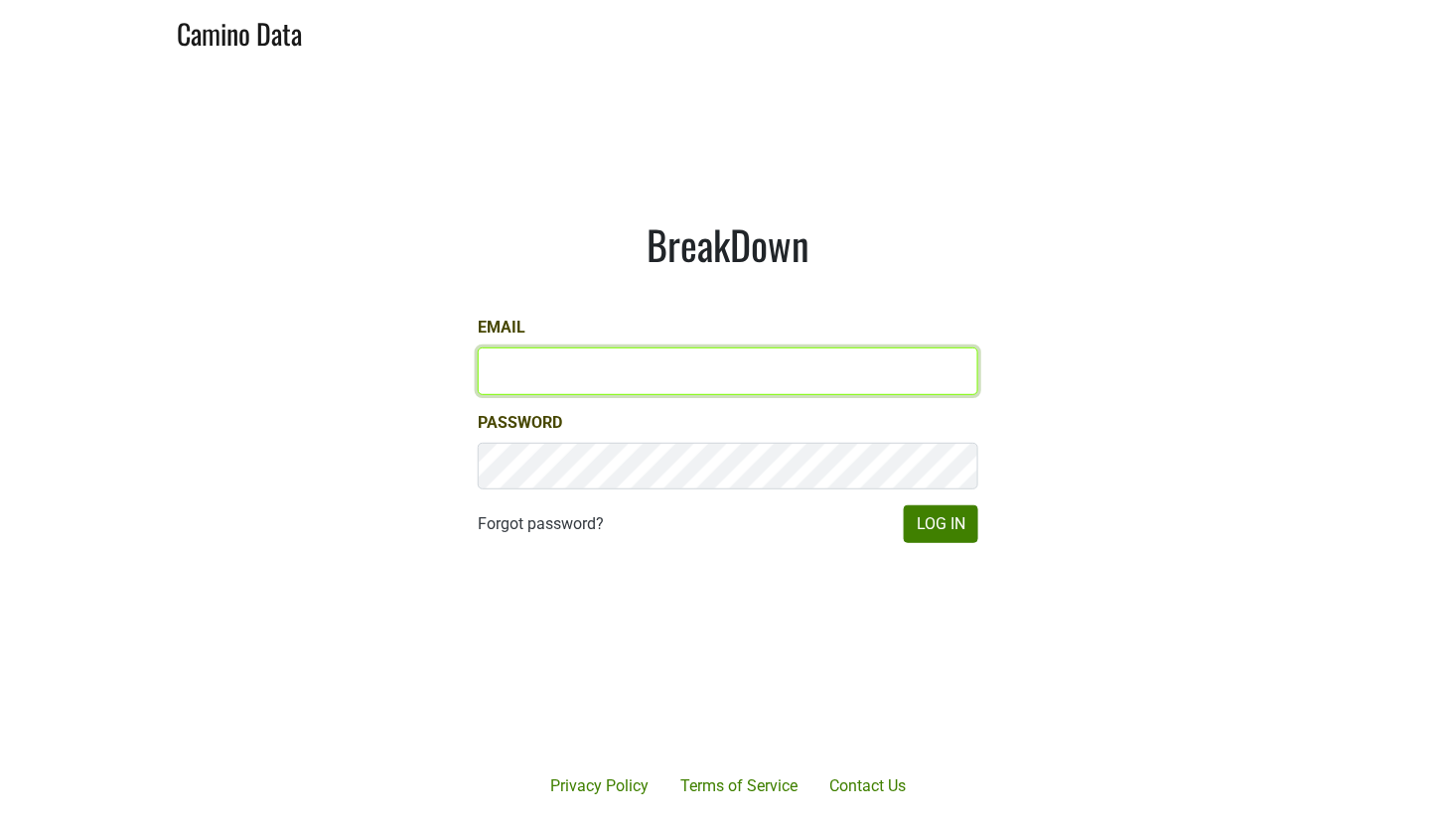 type on "[EMAIL]" 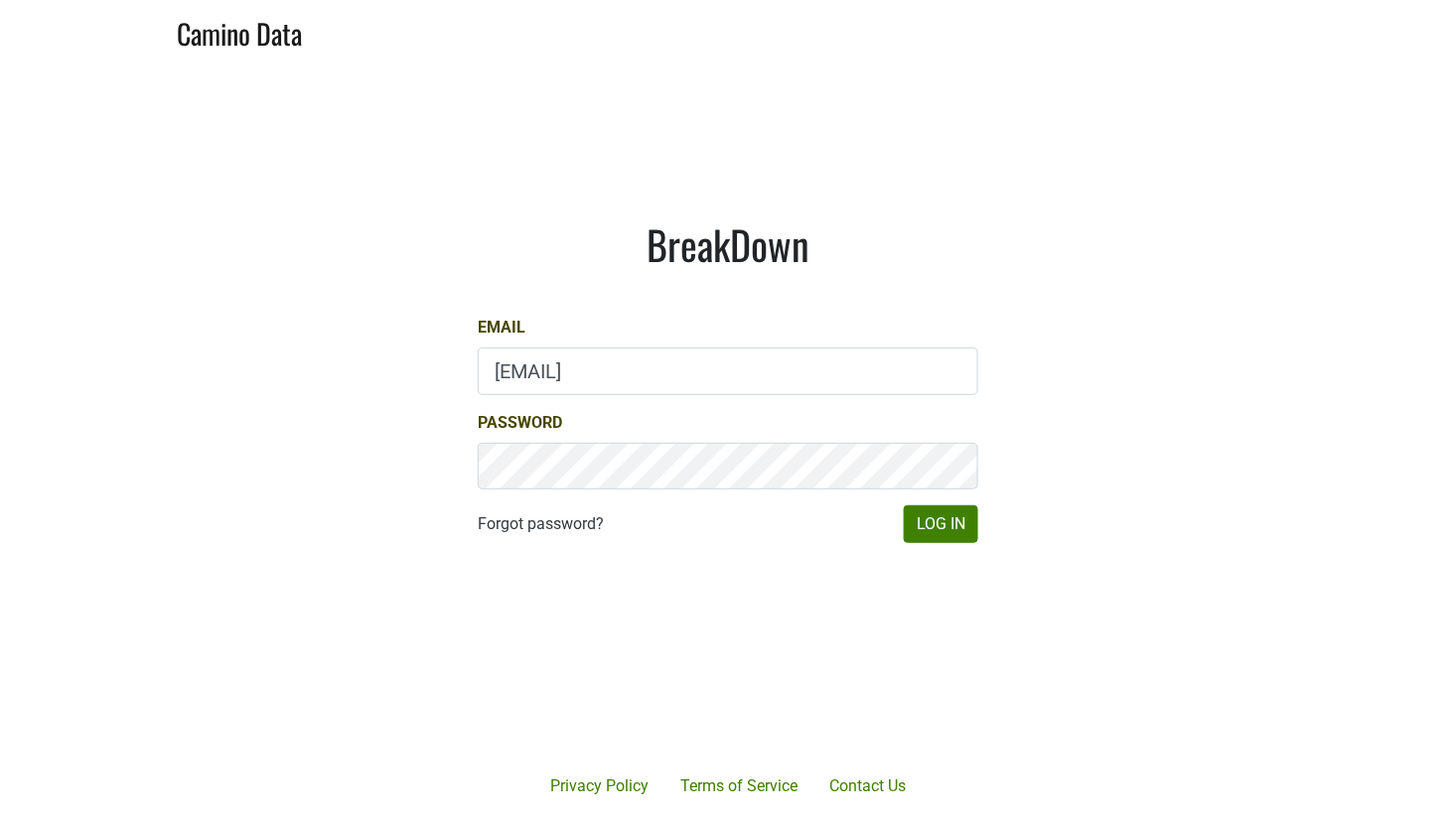 click on "BreakDown
Email
matt@dumol.com
Password
Forgot password?
Log In" at bounding box center (728, 381) 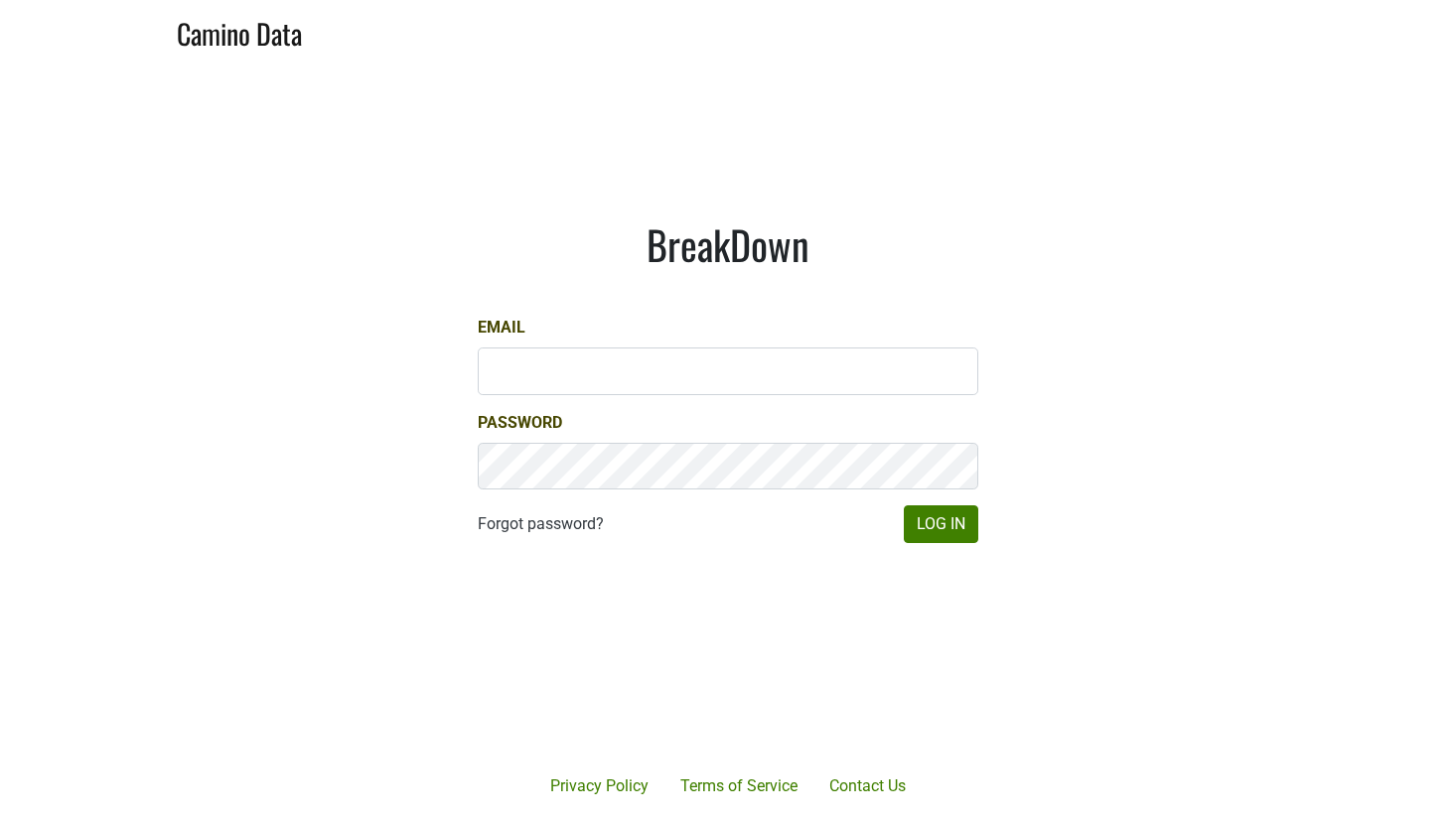 scroll, scrollTop: 0, scrollLeft: 0, axis: both 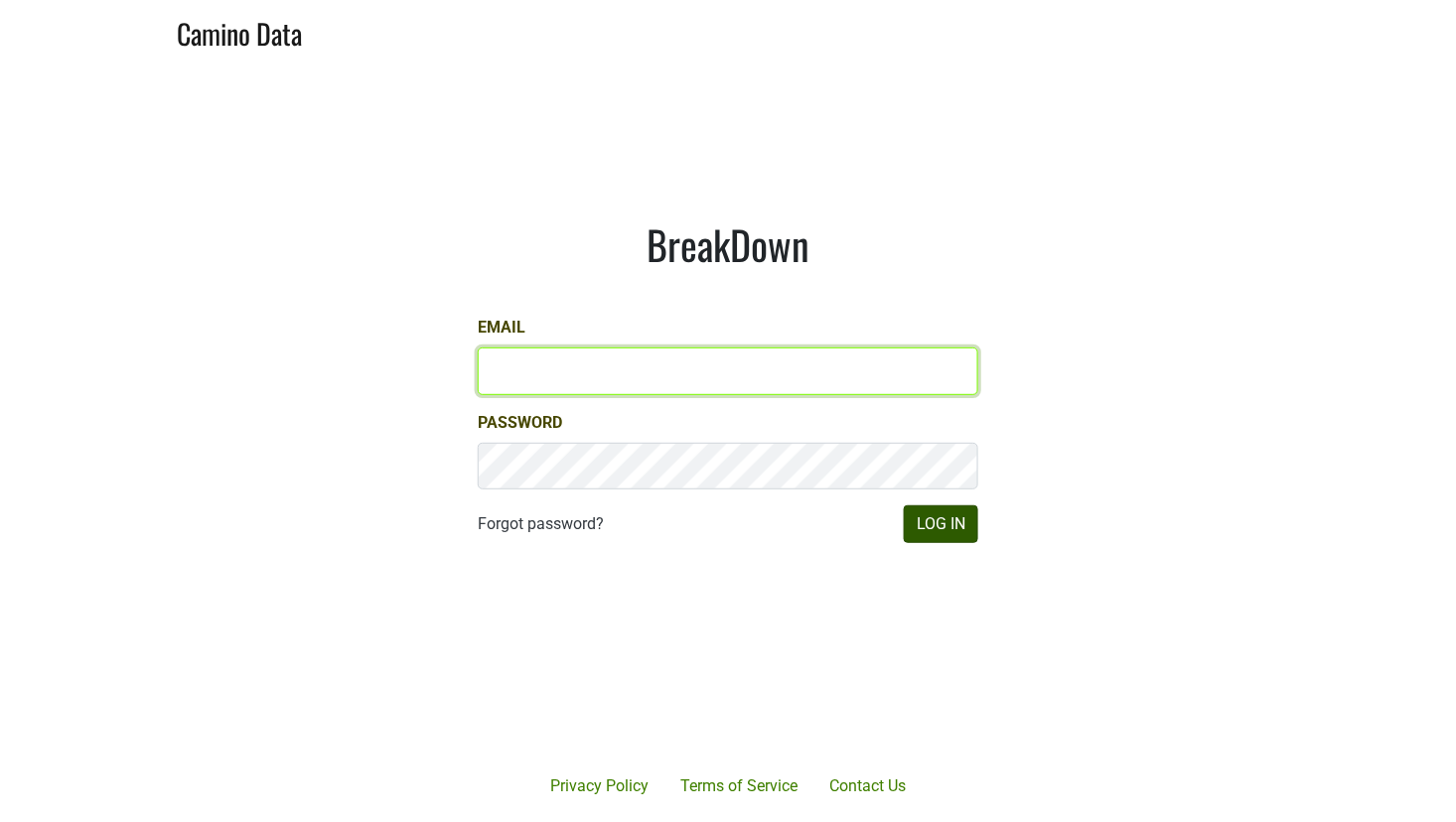 type on "[EMAIL]" 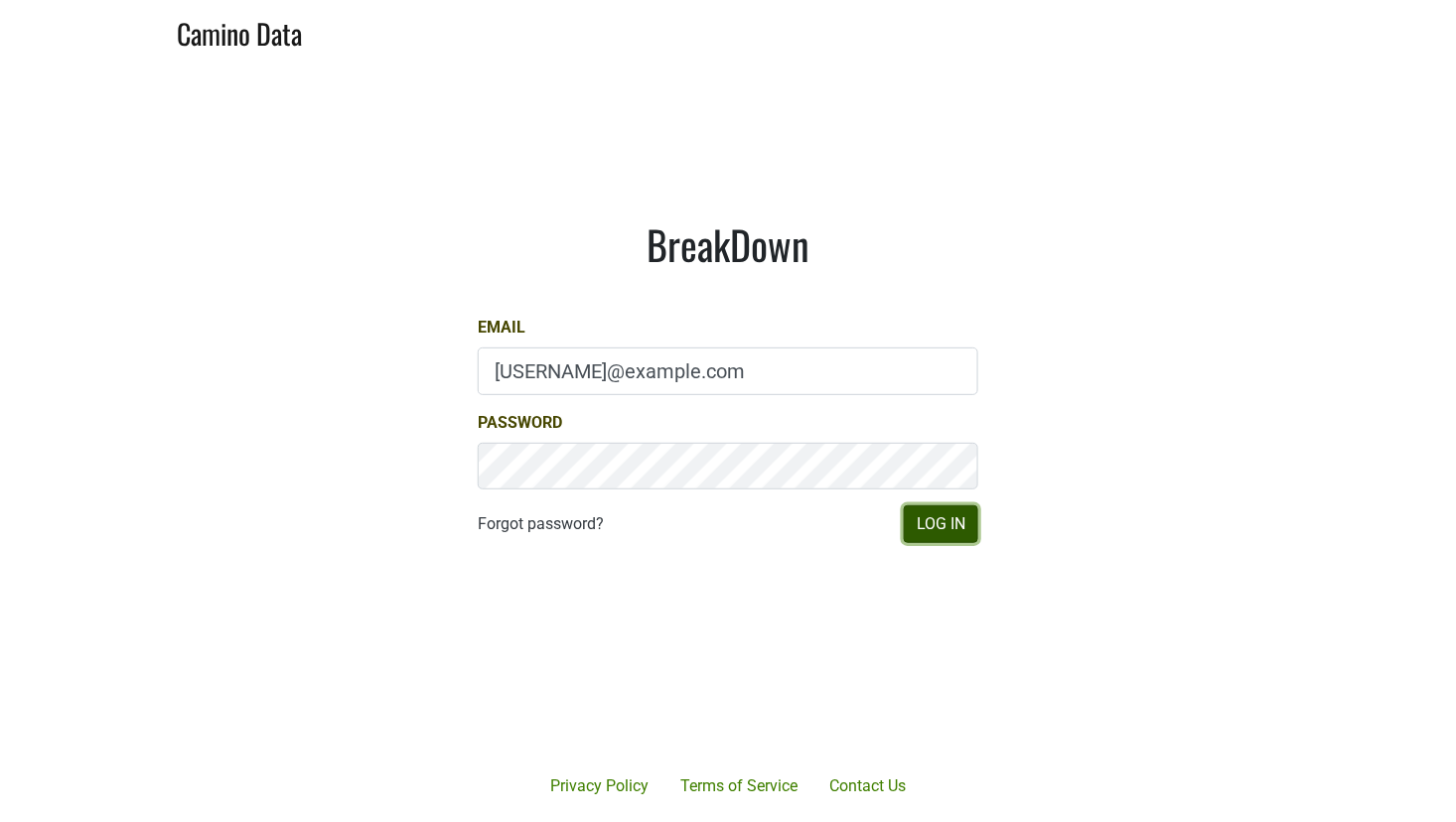 click on "Log In" at bounding box center (941, 524) 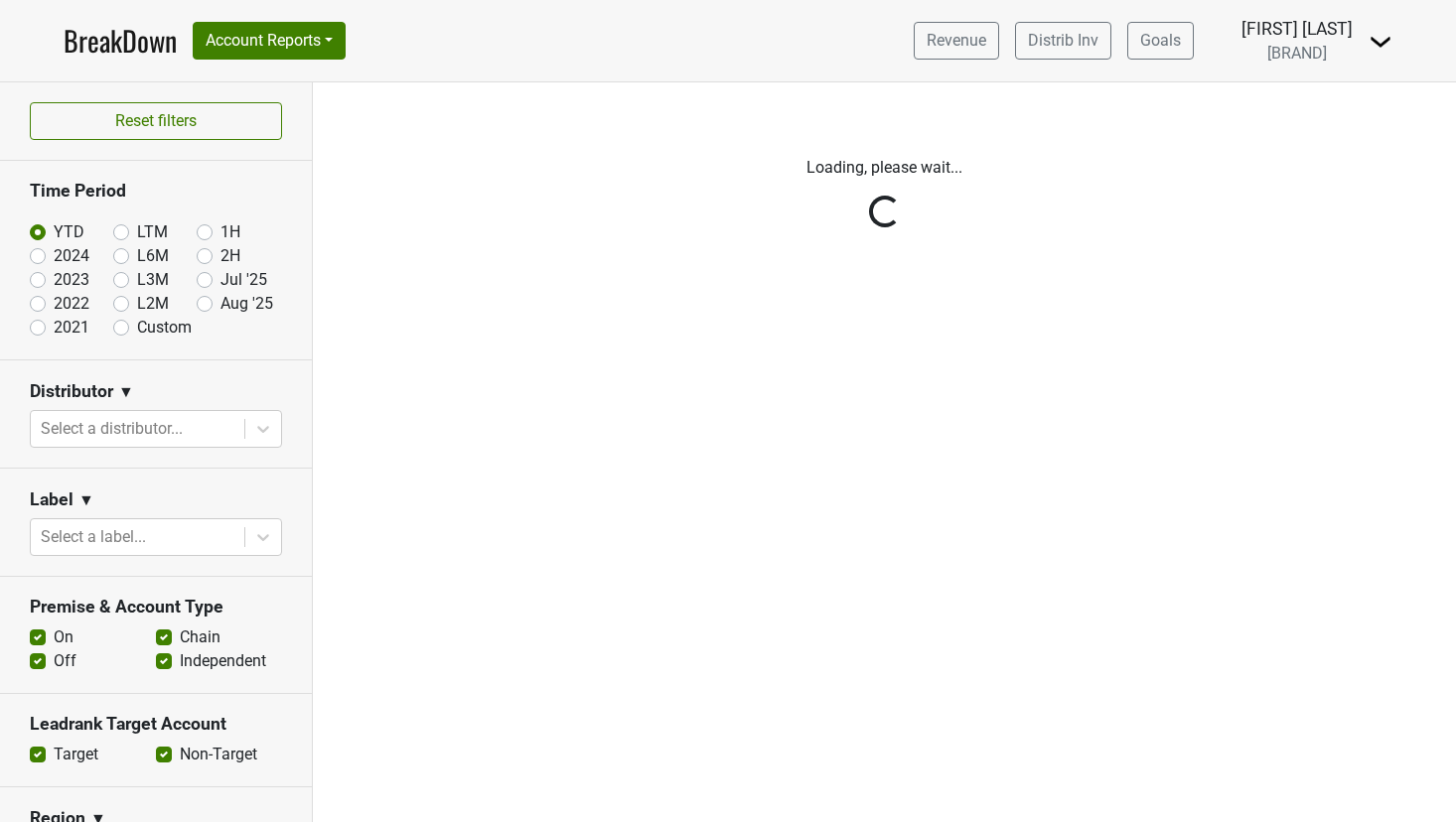 scroll, scrollTop: 0, scrollLeft: 0, axis: both 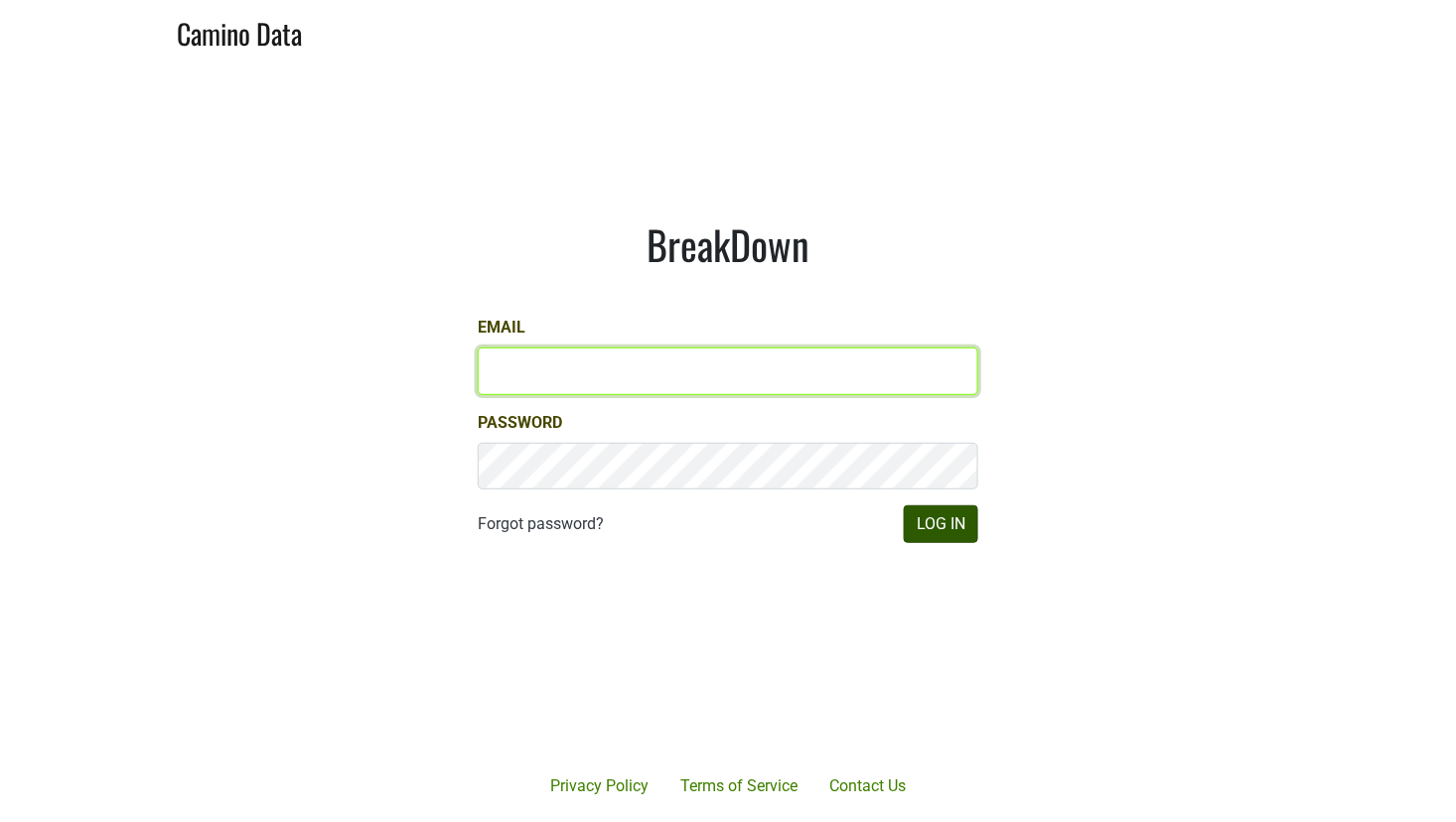 type on "[USERNAME]@example.com" 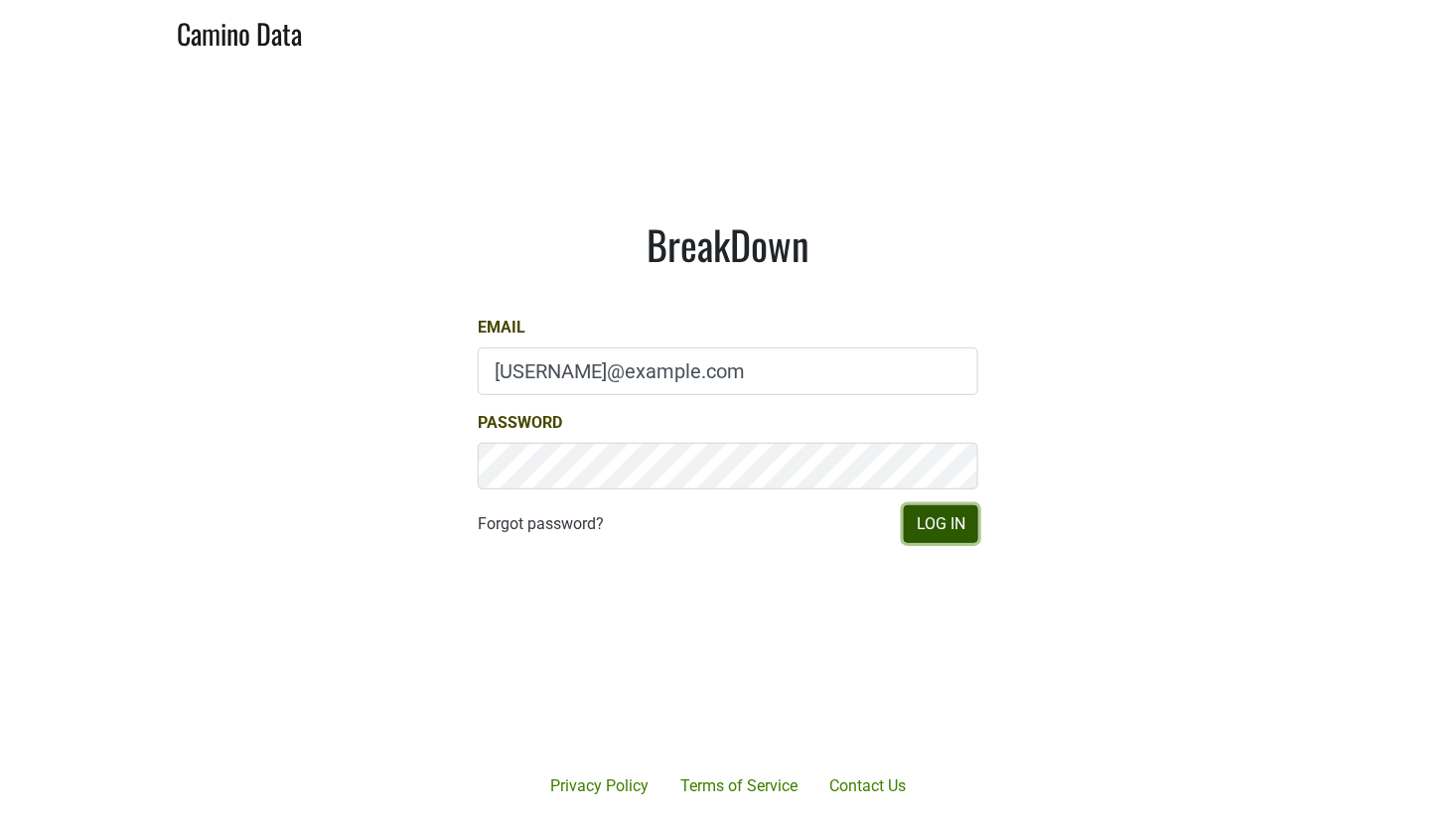 click on "Log In" at bounding box center (941, 524) 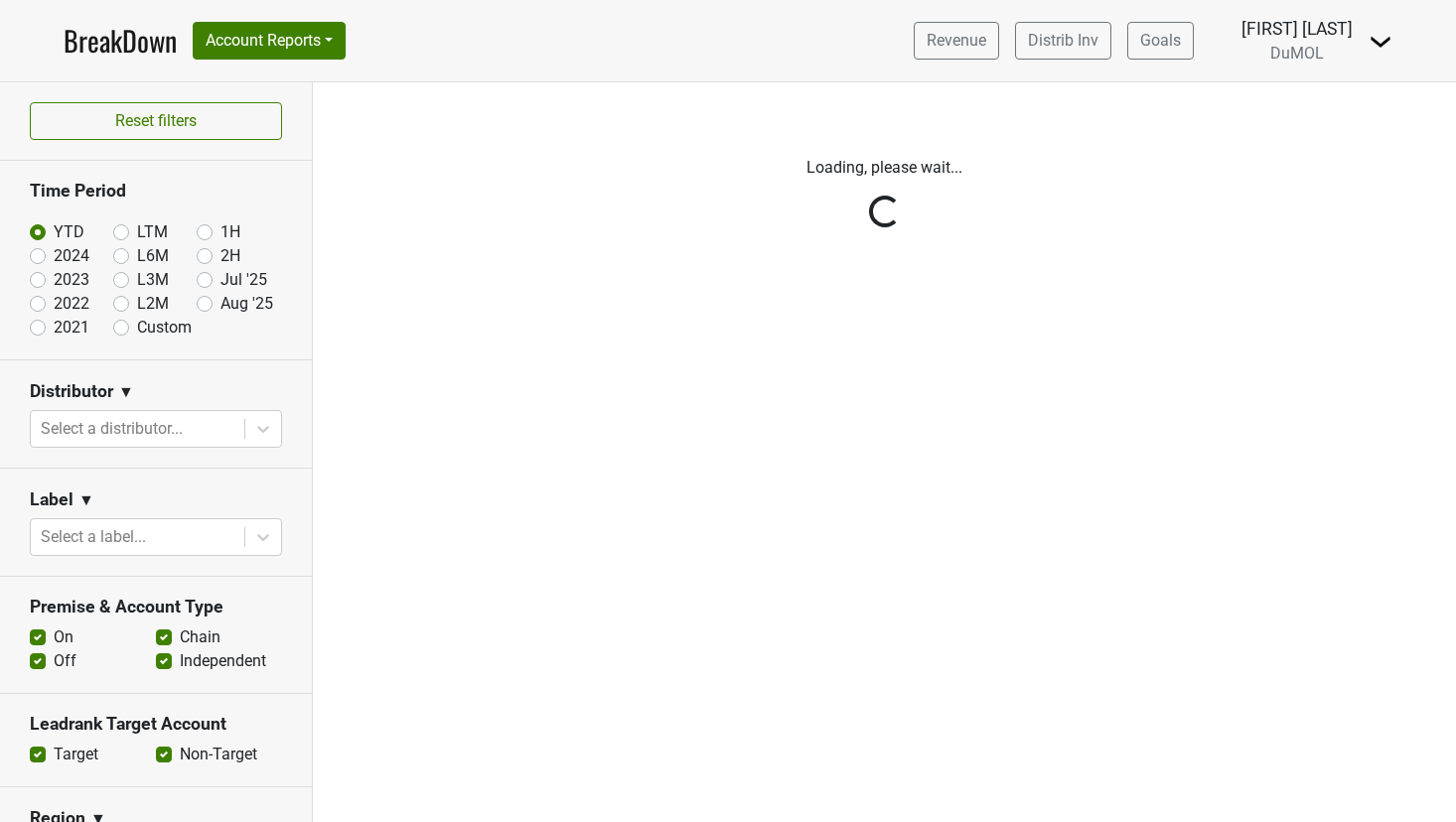 scroll, scrollTop: 0, scrollLeft: 0, axis: both 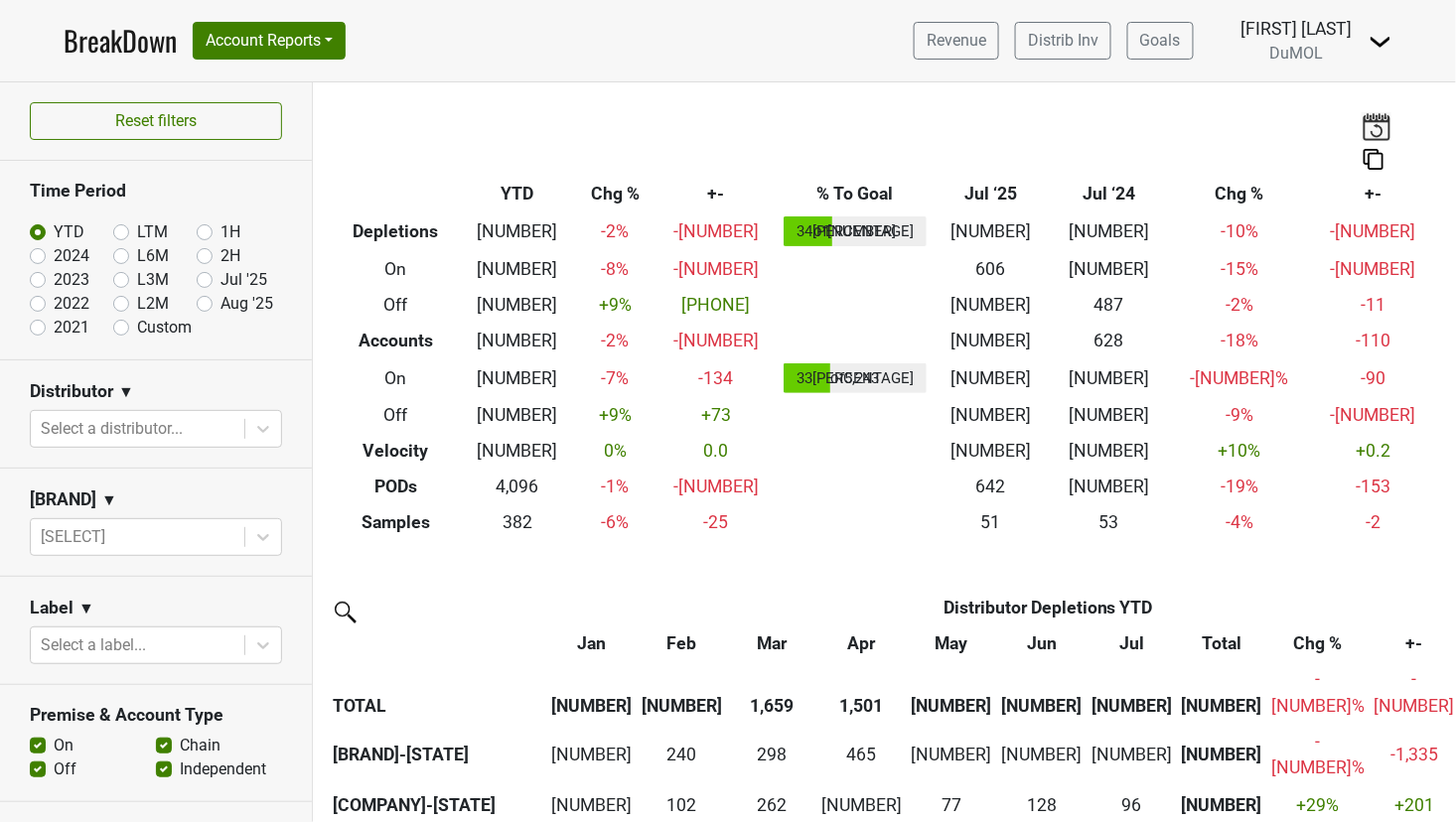 click on "Jul '25" at bounding box center (243, 280) 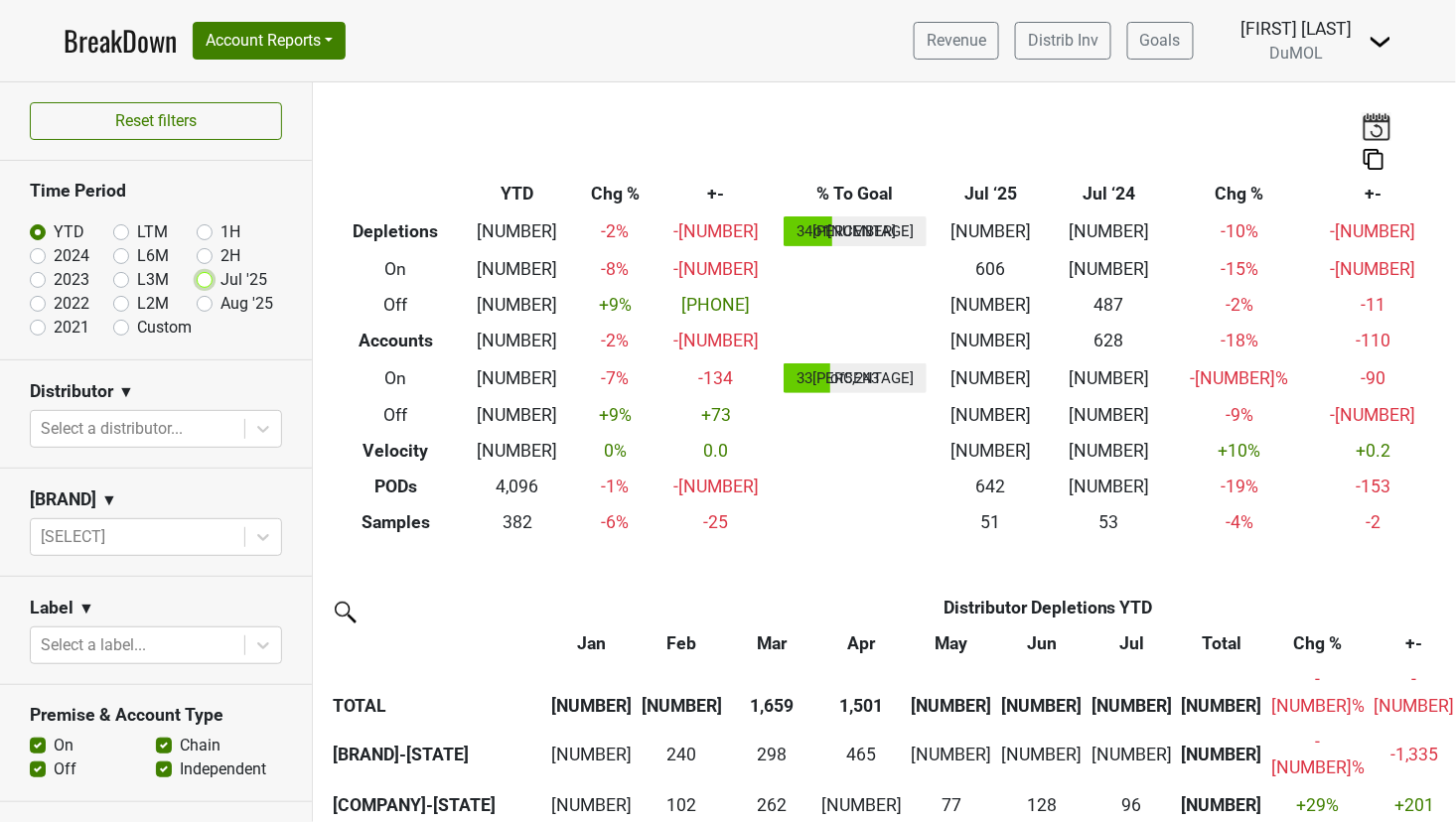 click on "Jul '25" at bounding box center [236, 278] 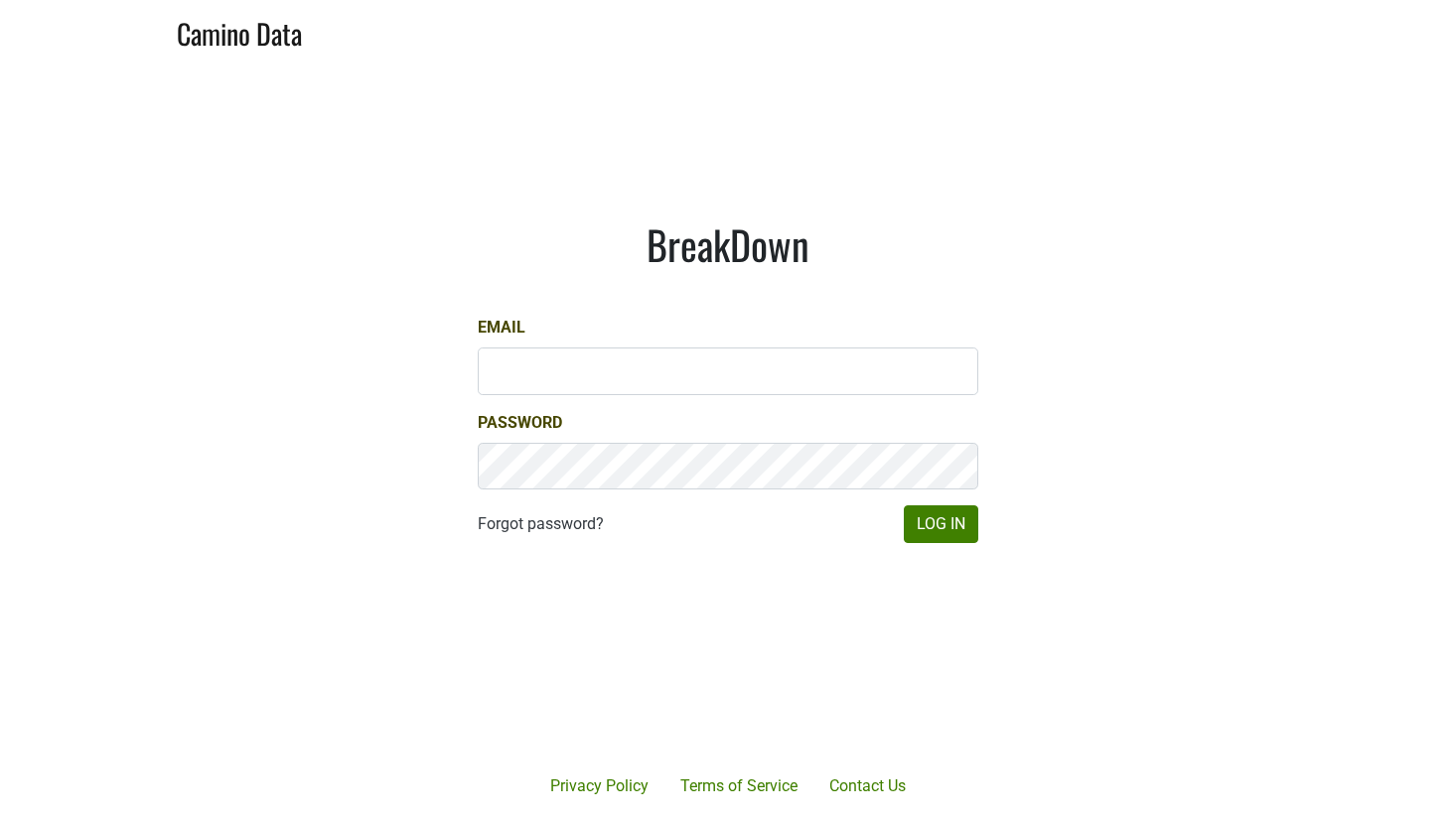 scroll, scrollTop: 0, scrollLeft: 0, axis: both 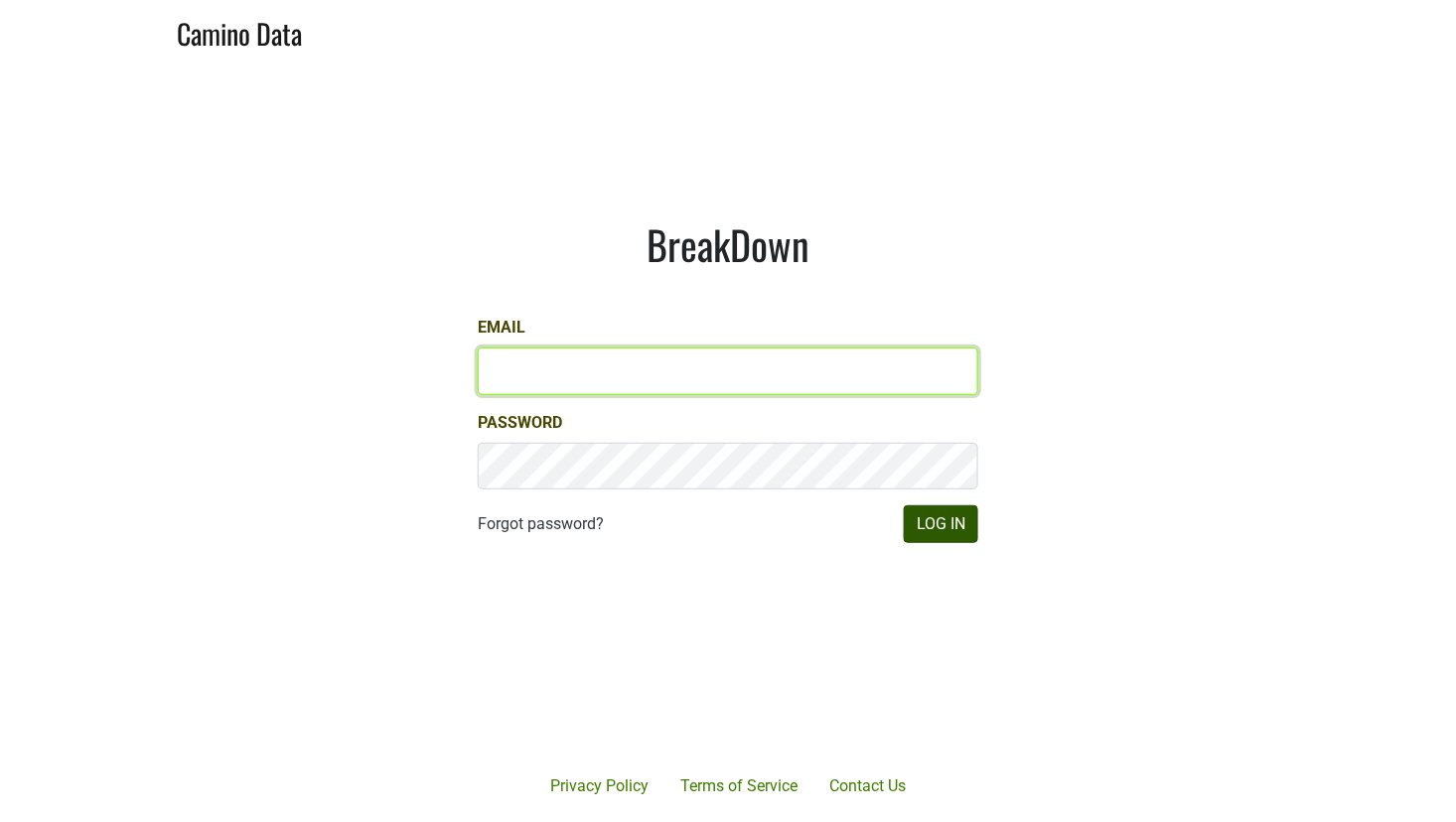 type on "[USERNAME]@example.com" 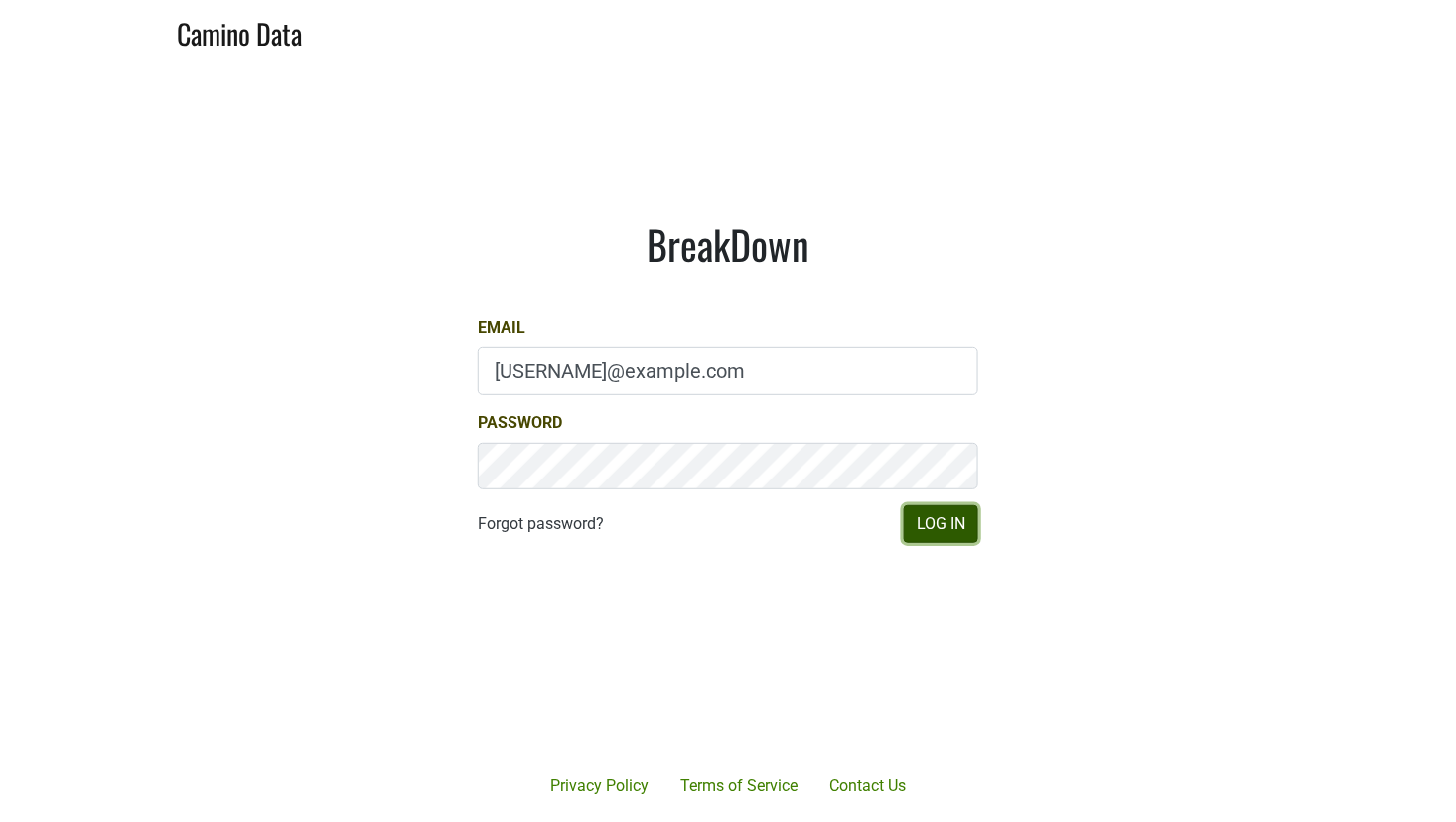click on "Log In" at bounding box center [941, 524] 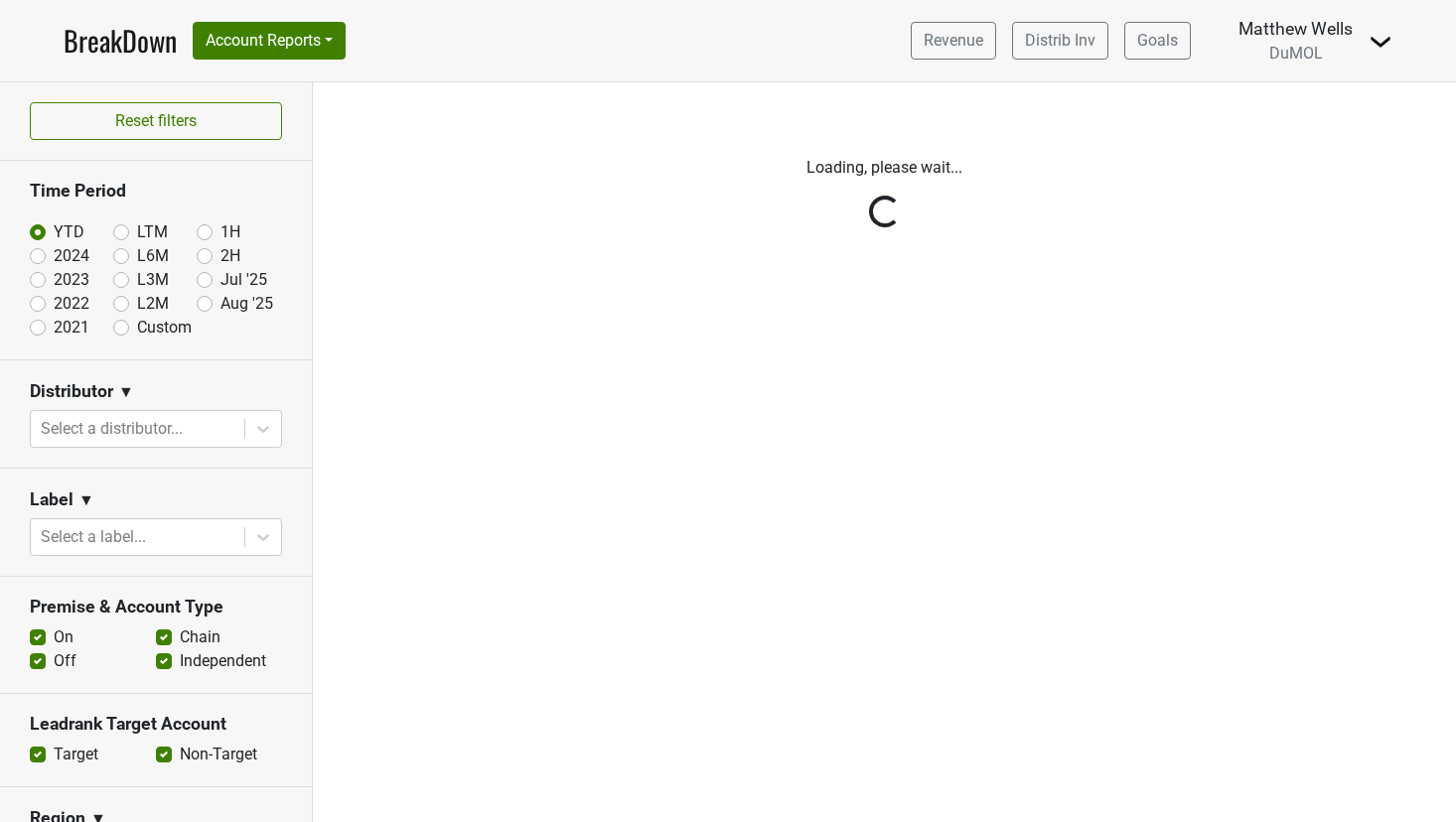 scroll, scrollTop: 0, scrollLeft: 0, axis: both 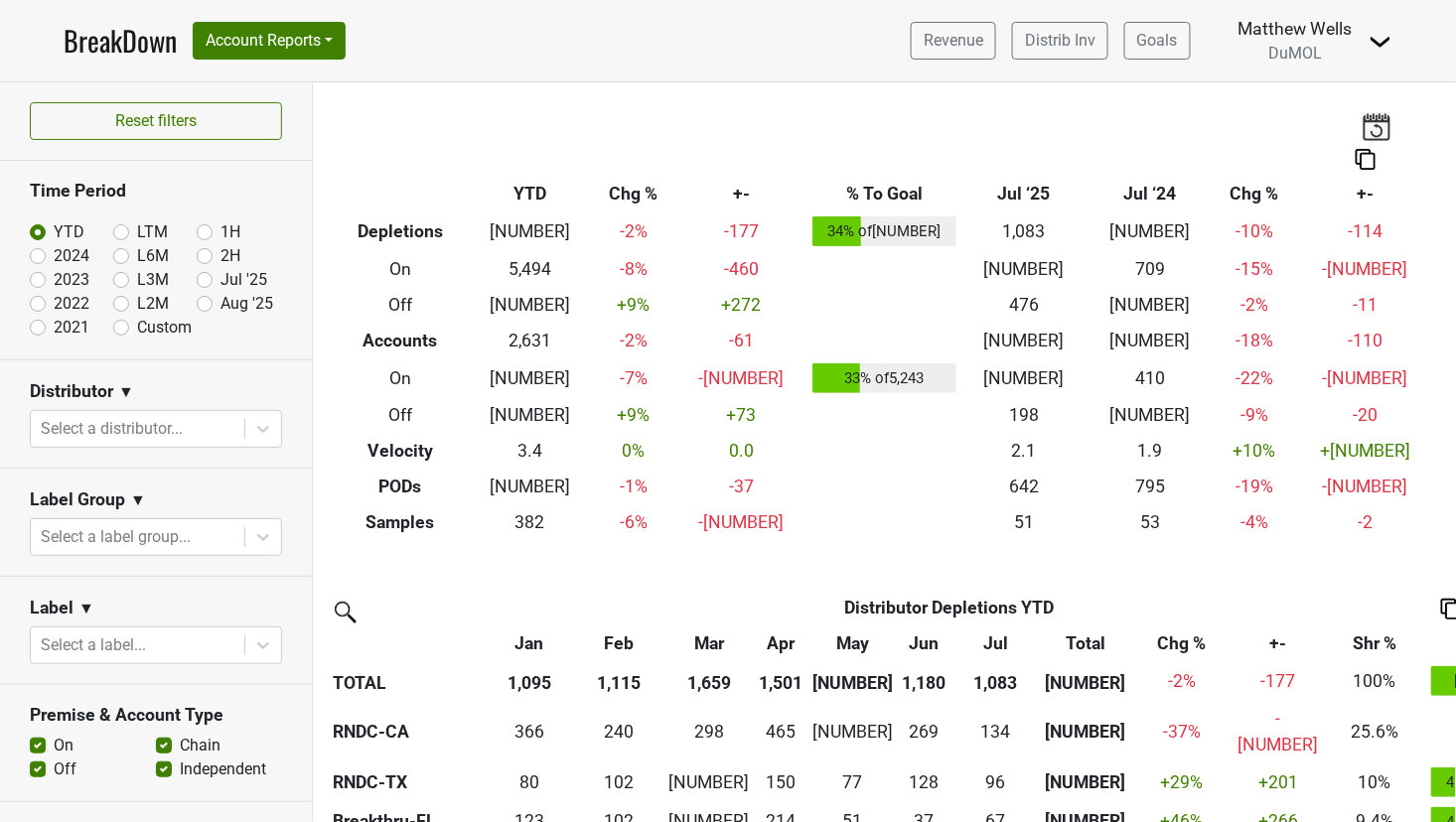 click on "Jul '25" at bounding box center (243, 280) 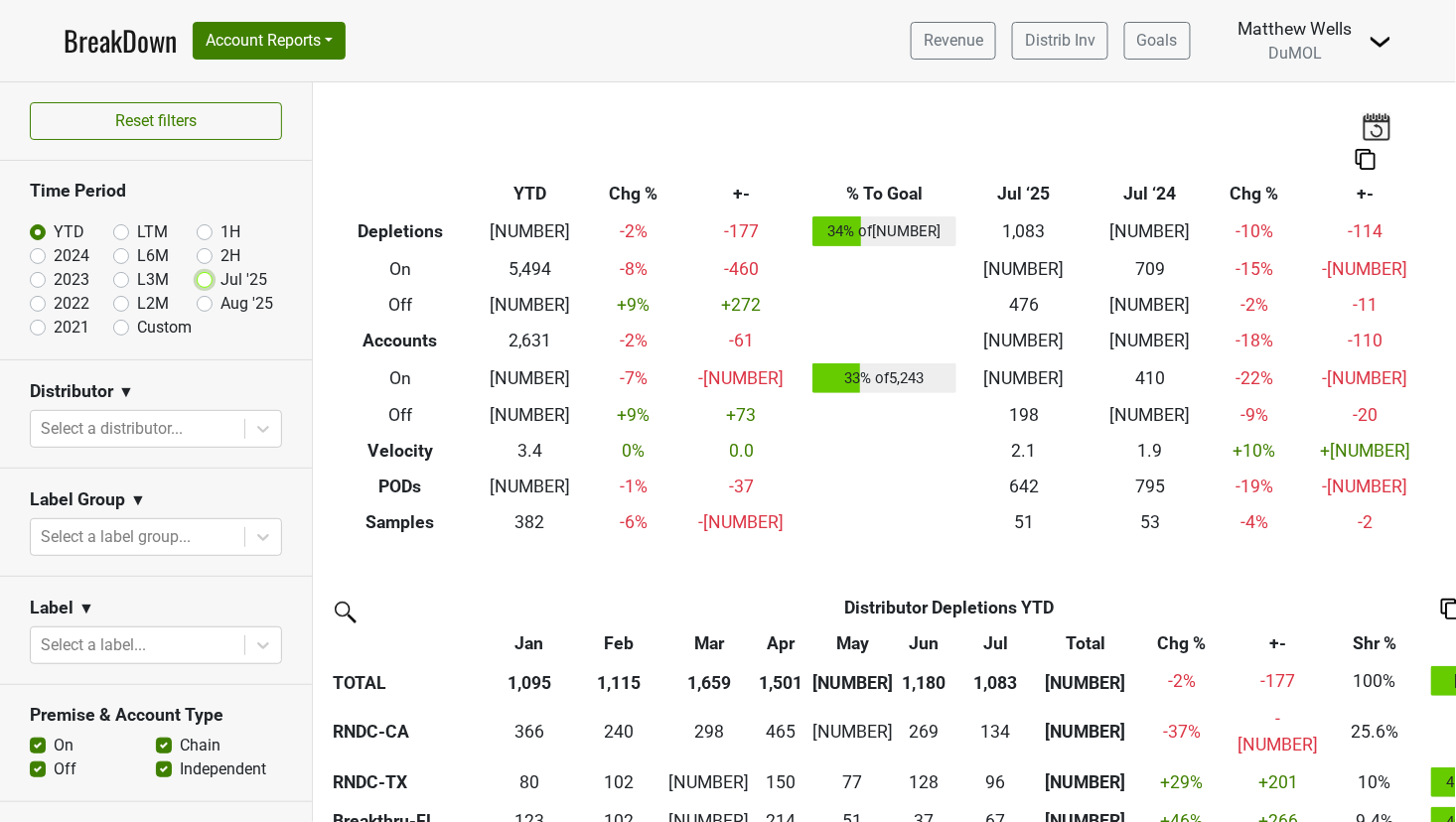 click on "Jul '25" at bounding box center [236, 278] 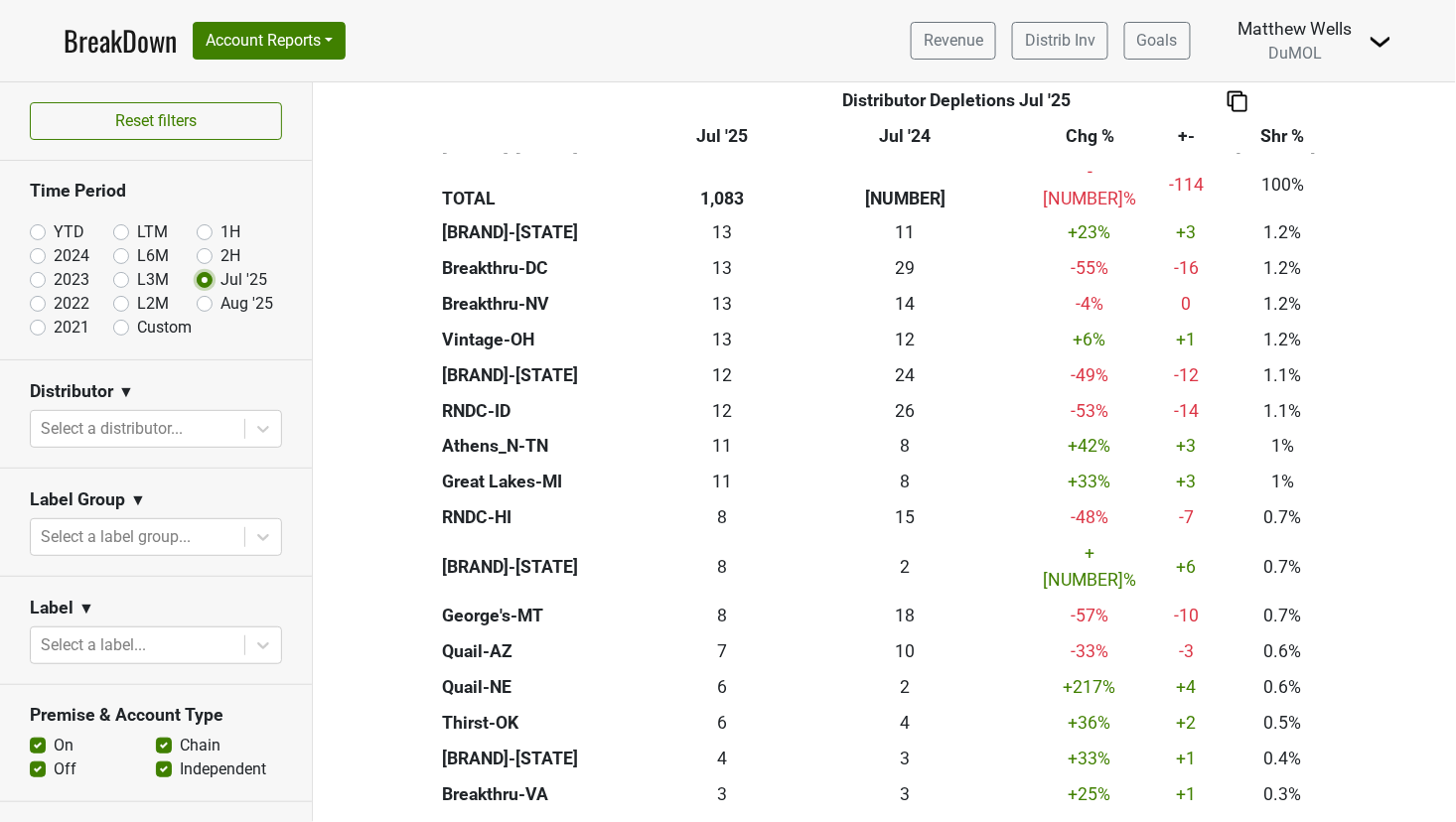 scroll, scrollTop: 344, scrollLeft: 0, axis: vertical 